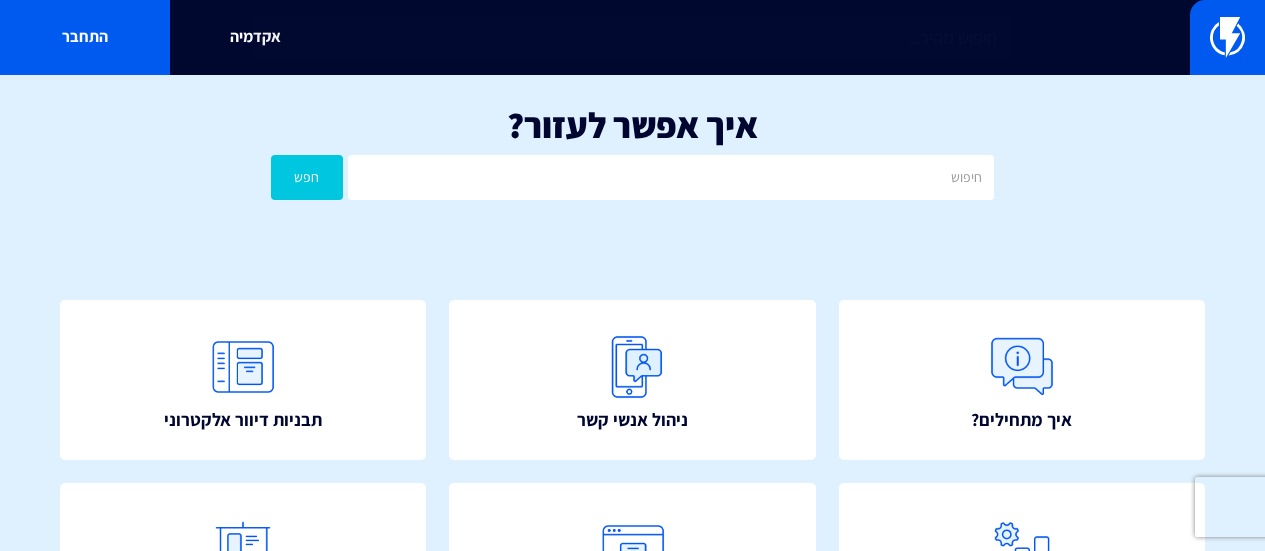 scroll, scrollTop: 0, scrollLeft: 0, axis: both 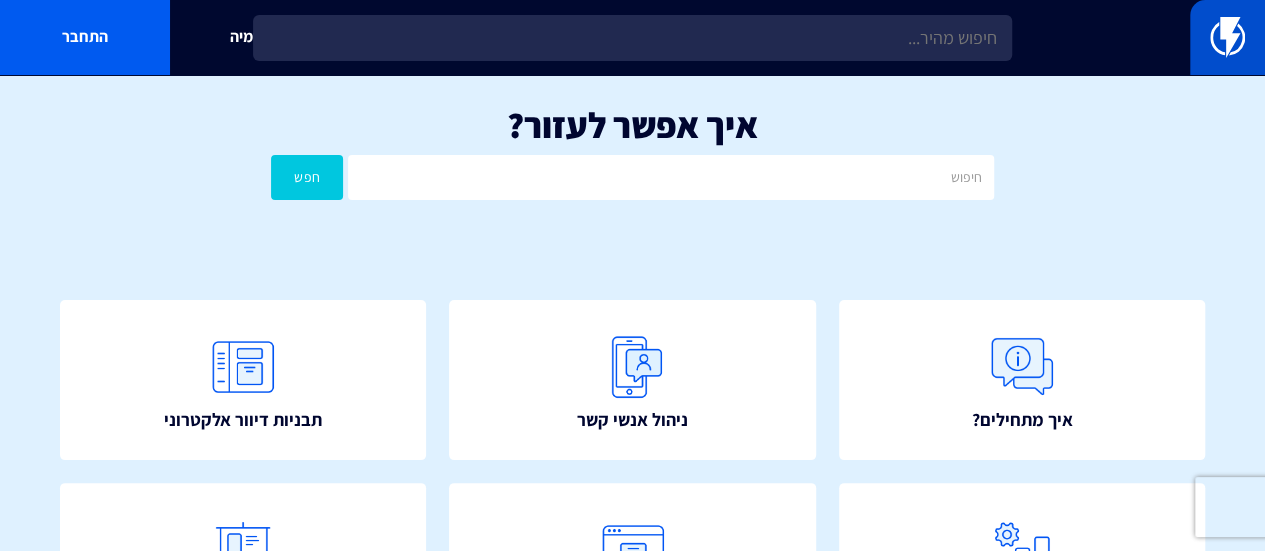 click at bounding box center [1227, 37] 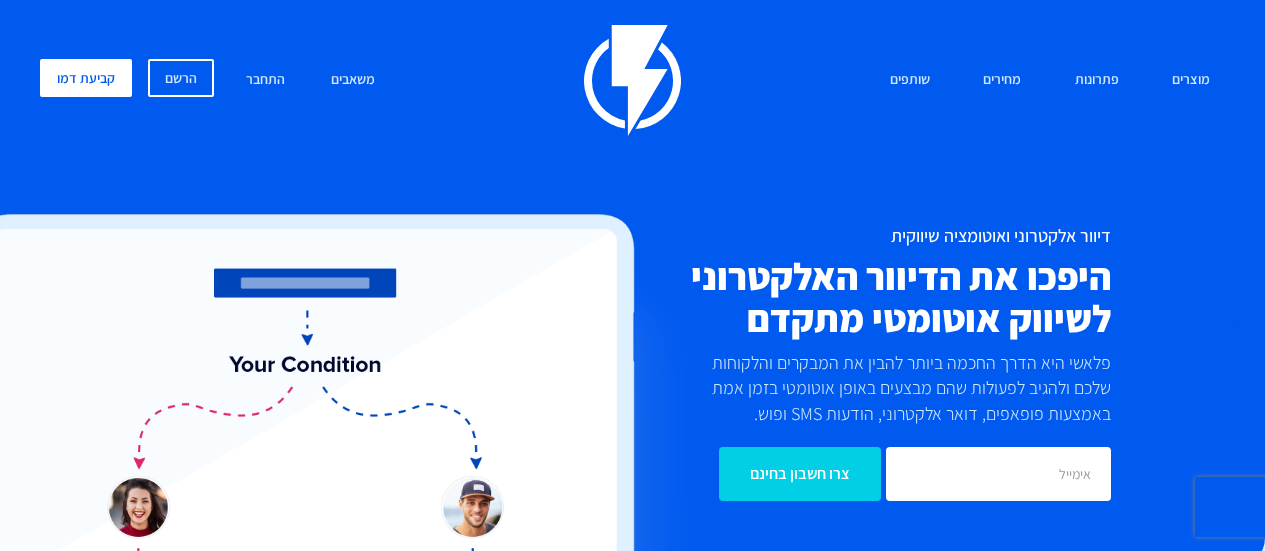 scroll, scrollTop: 0, scrollLeft: 0, axis: both 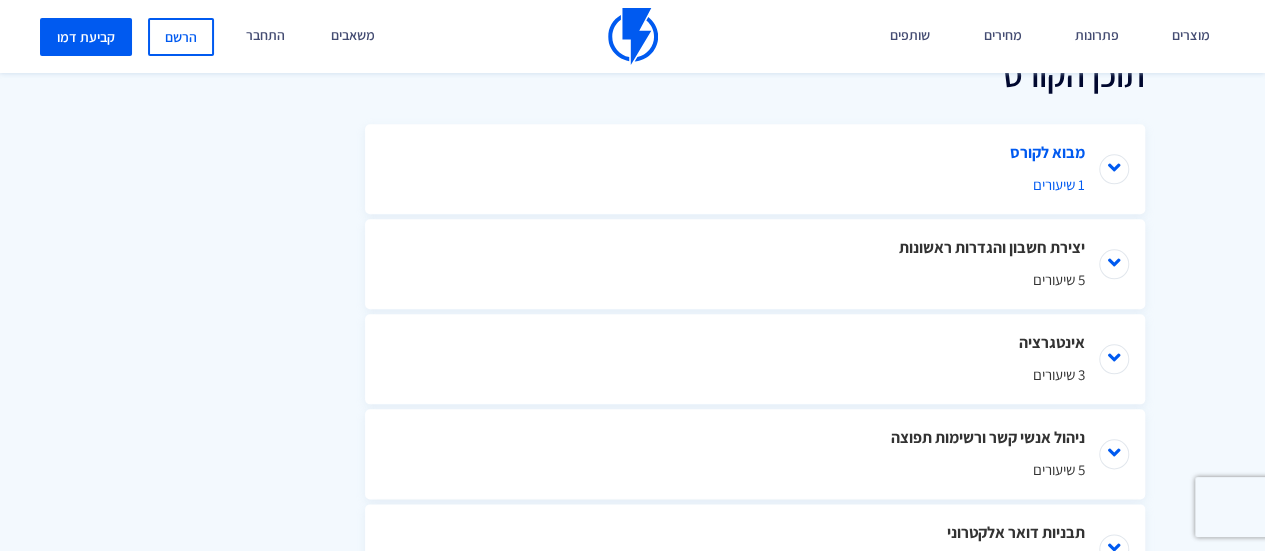 click on "מבוא לקורס
1                                שיעורים" at bounding box center [755, 169] 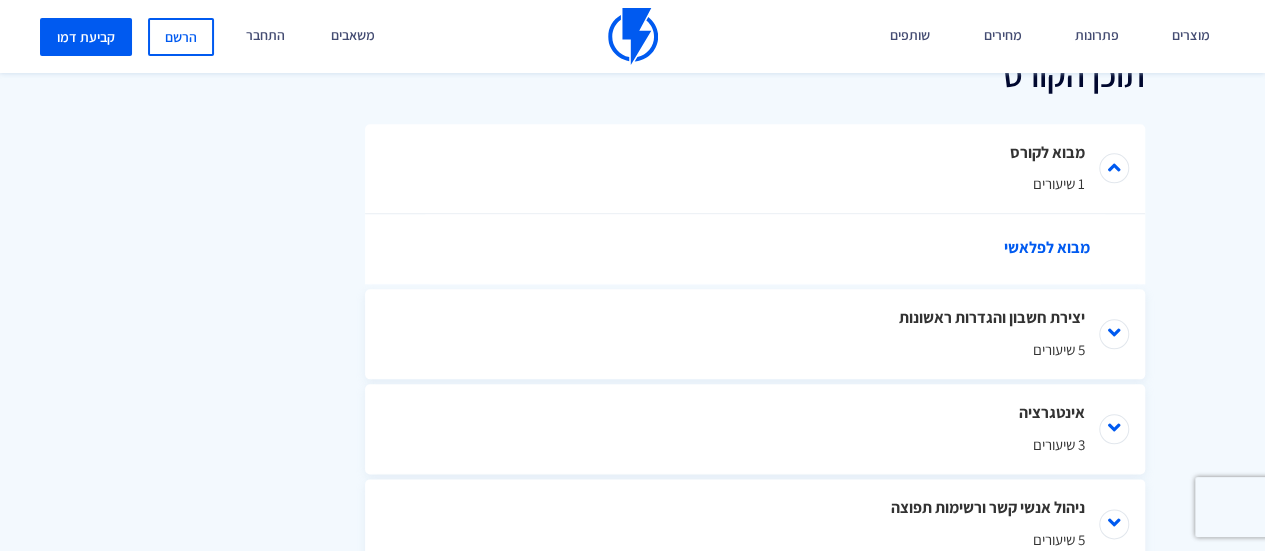 click on "מבוא לפלאשי" at bounding box center [765, 249] 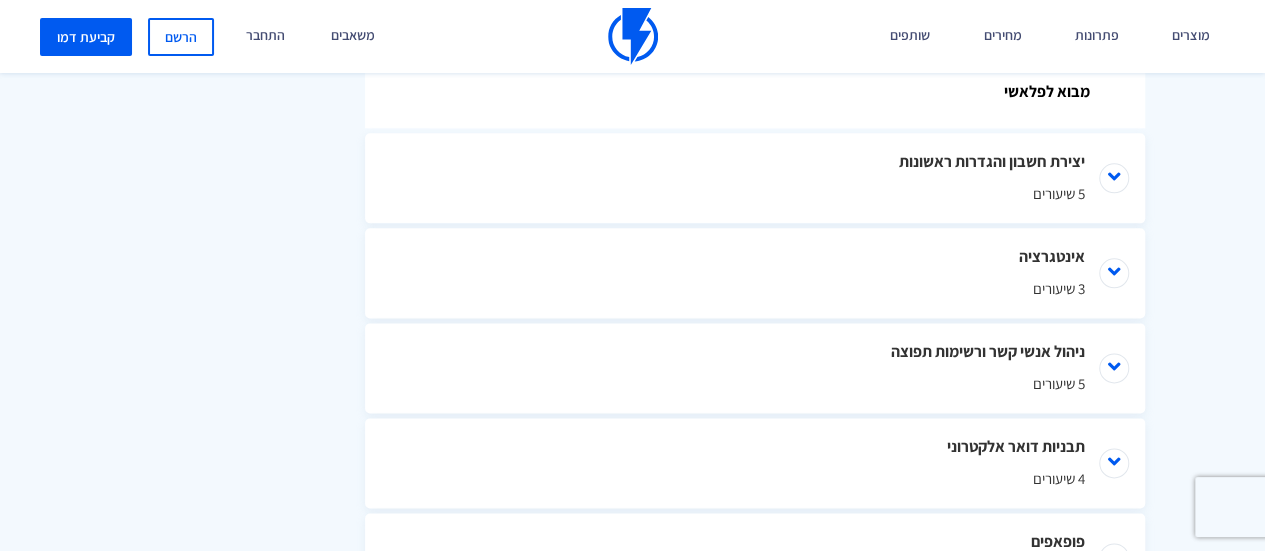 scroll, scrollTop: 1167, scrollLeft: 0, axis: vertical 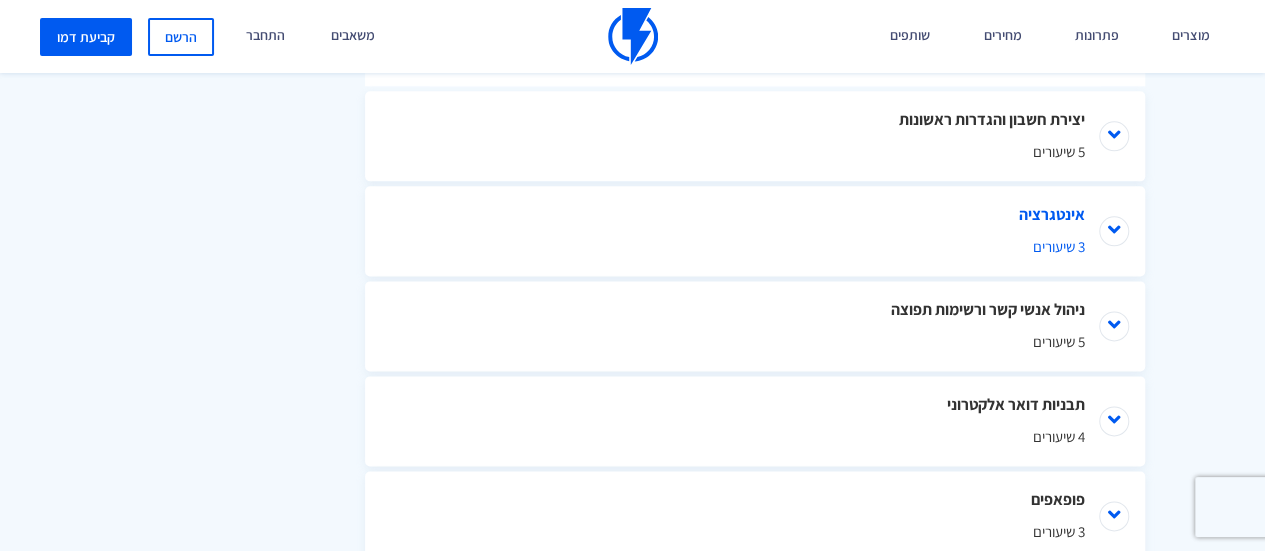 click on "אינטגרציה
3                                שיעורים" at bounding box center (755, 231) 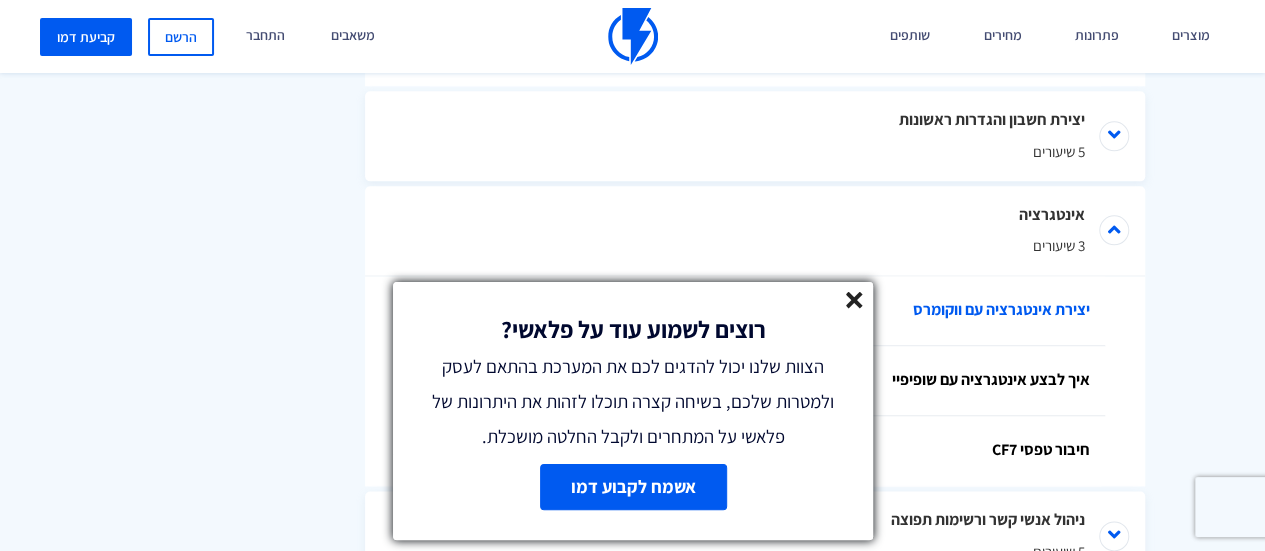 click on "יצירת אינטגרציה עם ווקומרס" at bounding box center (765, 311) 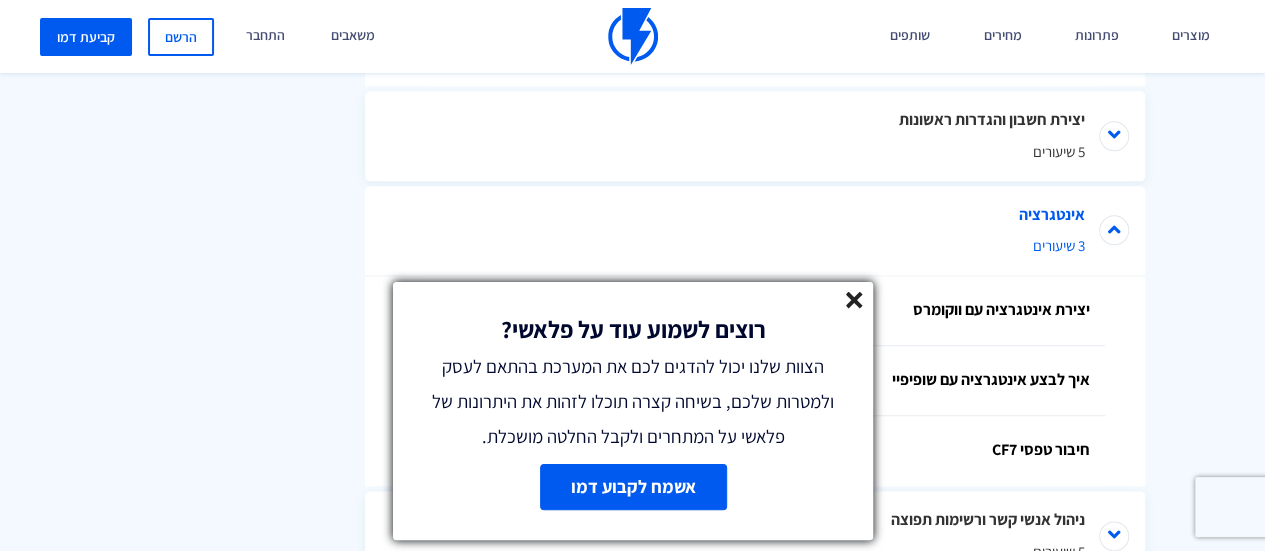 click on "אינטגרציה
3                                שיעורים" at bounding box center (755, 231) 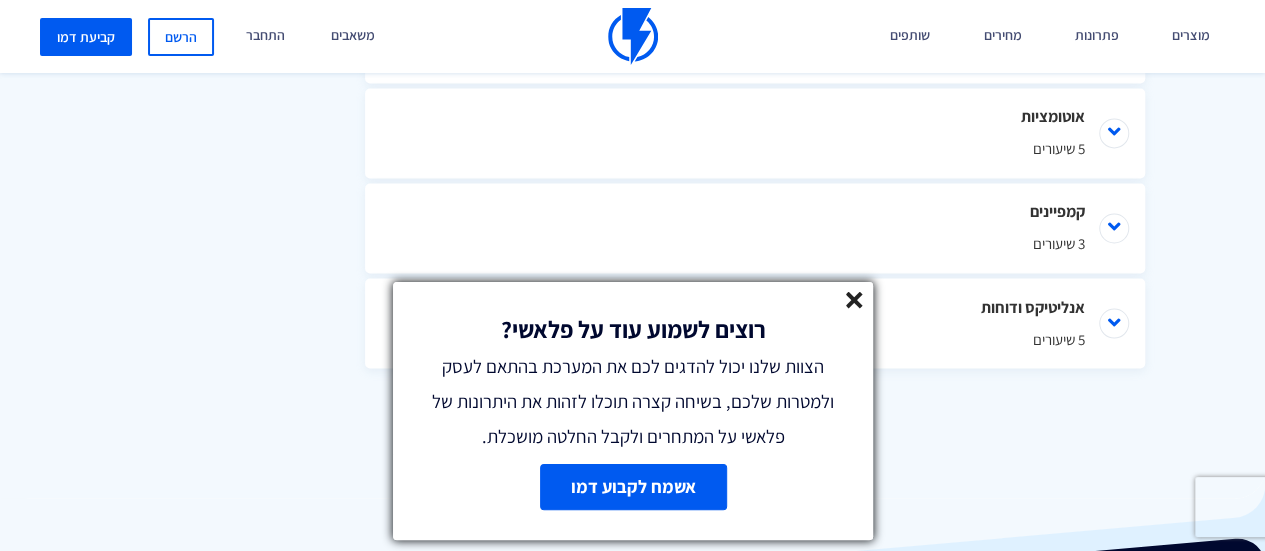 scroll, scrollTop: 1648, scrollLeft: 0, axis: vertical 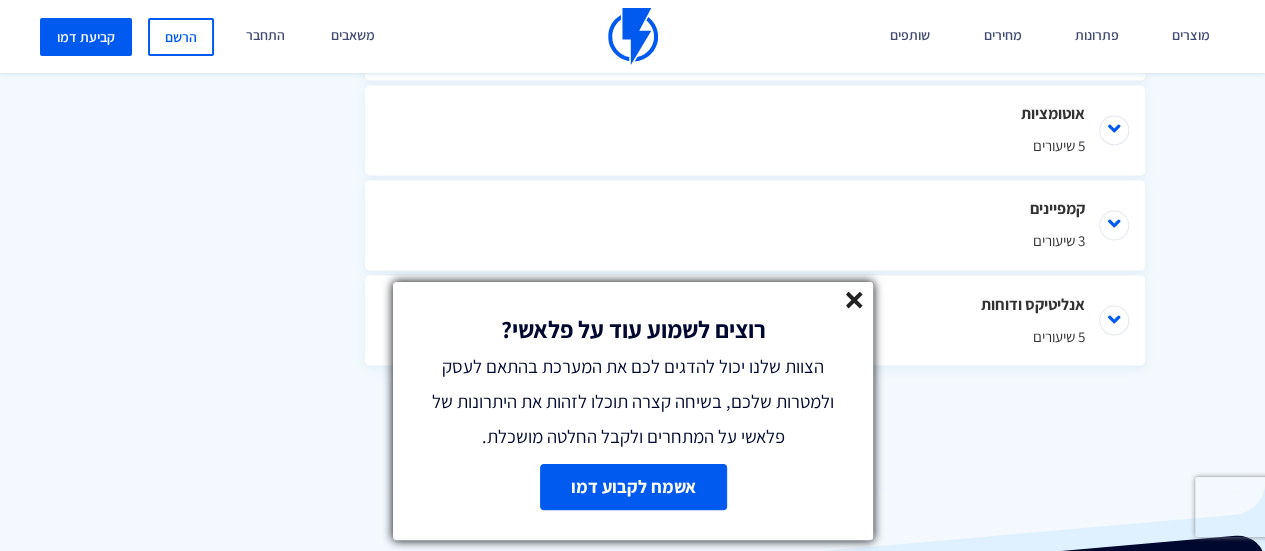 click on "רוצים לשמוע עוד על פלאשי?
הצוות שלנו יכול להדגים לכם את המערכת בהתאם לעסק ולמטרות שלכם, בשיחה קצרה תוכלו לזהות את היתרונות של פלאשי על המתחרים ולקבל החלטה מושכלת." at bounding box center [633, 368] 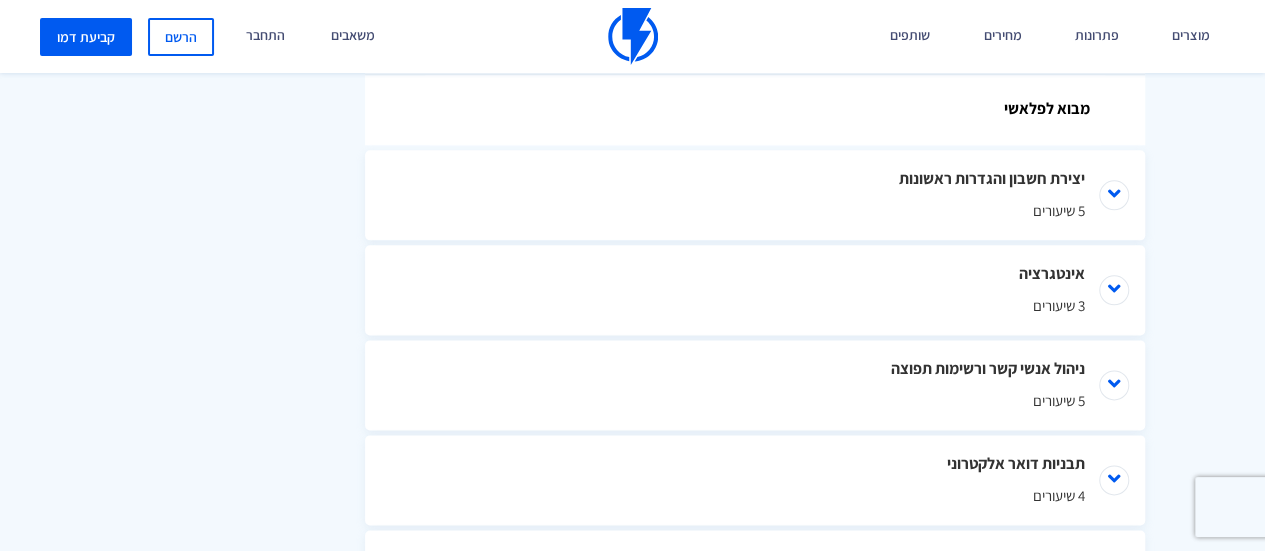scroll, scrollTop: 1142, scrollLeft: 0, axis: vertical 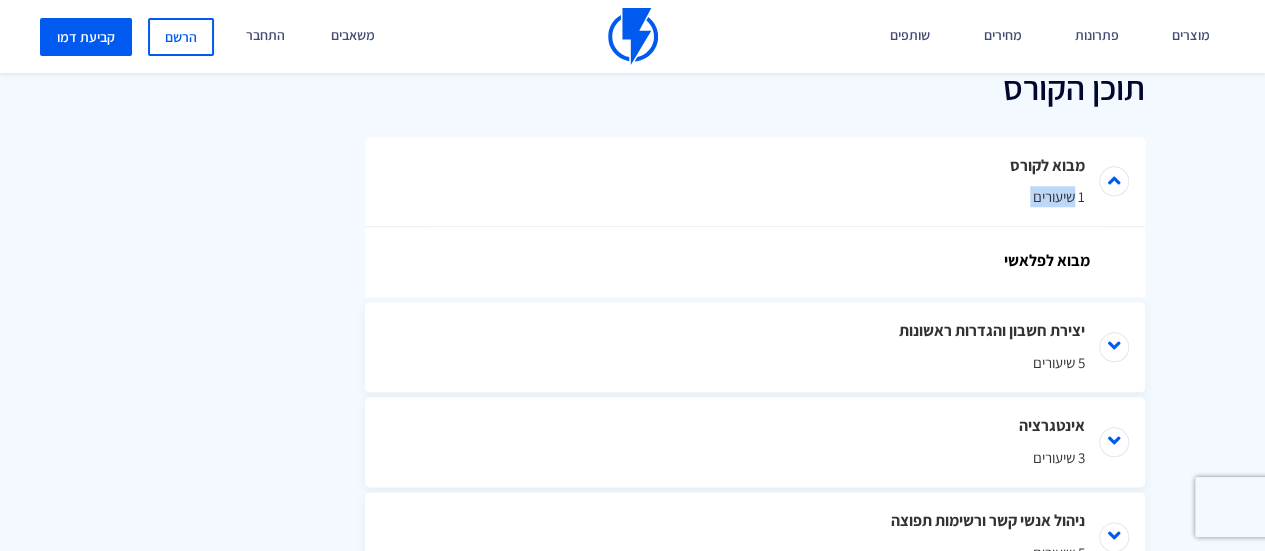 drag, startPoint x: 1260, startPoint y: 210, endPoint x: 1116, endPoint y: 235, distance: 146.15402 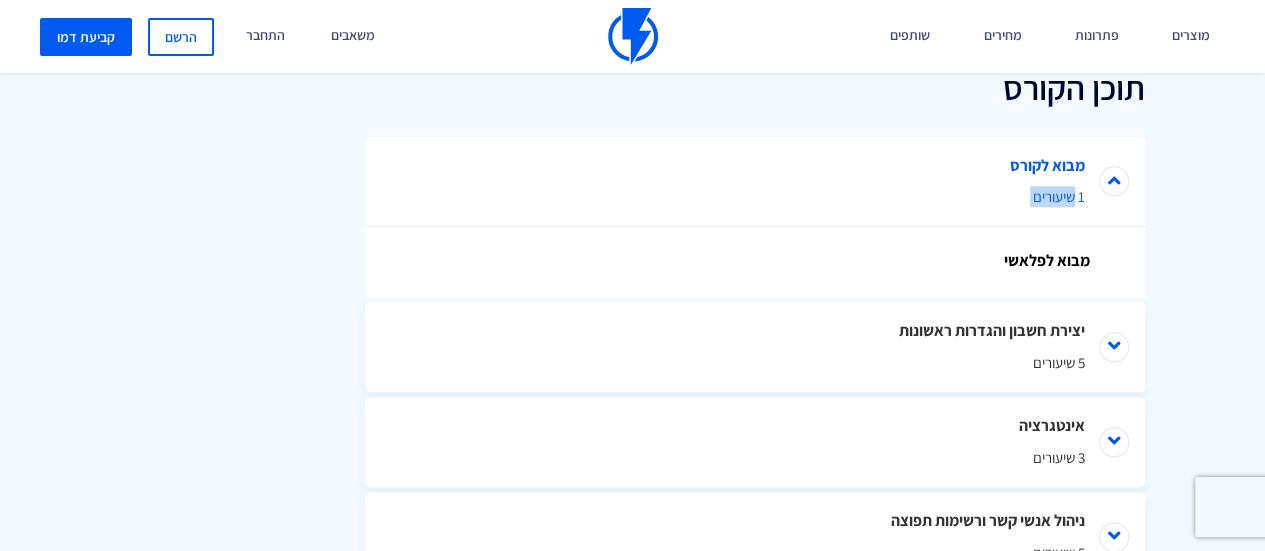 click on "מבוא לקורס
1                                שיעורים" at bounding box center [755, 182] 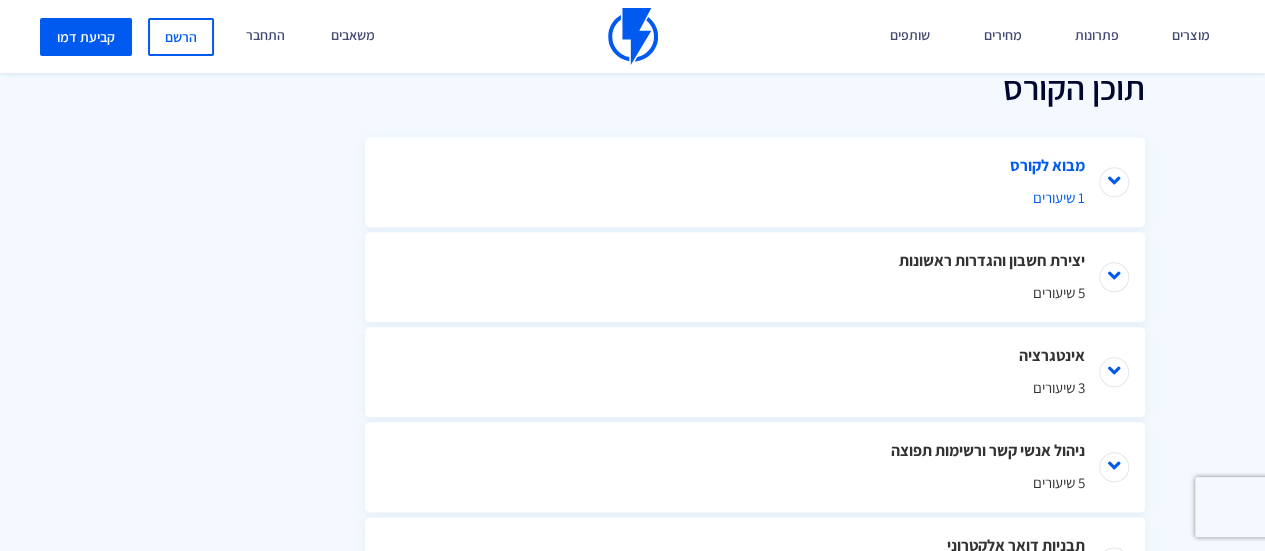 click on "מבוא לקורס
1                                שיעורים" at bounding box center (755, 182) 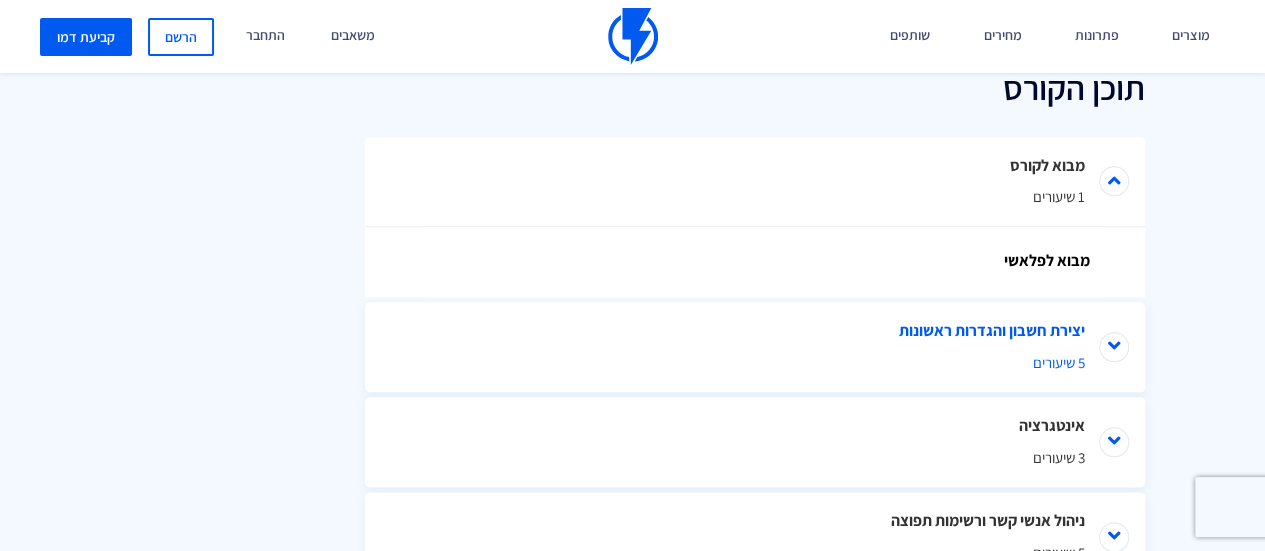 click on "יצירת חשבון והגדרות ראשונות
5                                שיעורים" at bounding box center (755, 347) 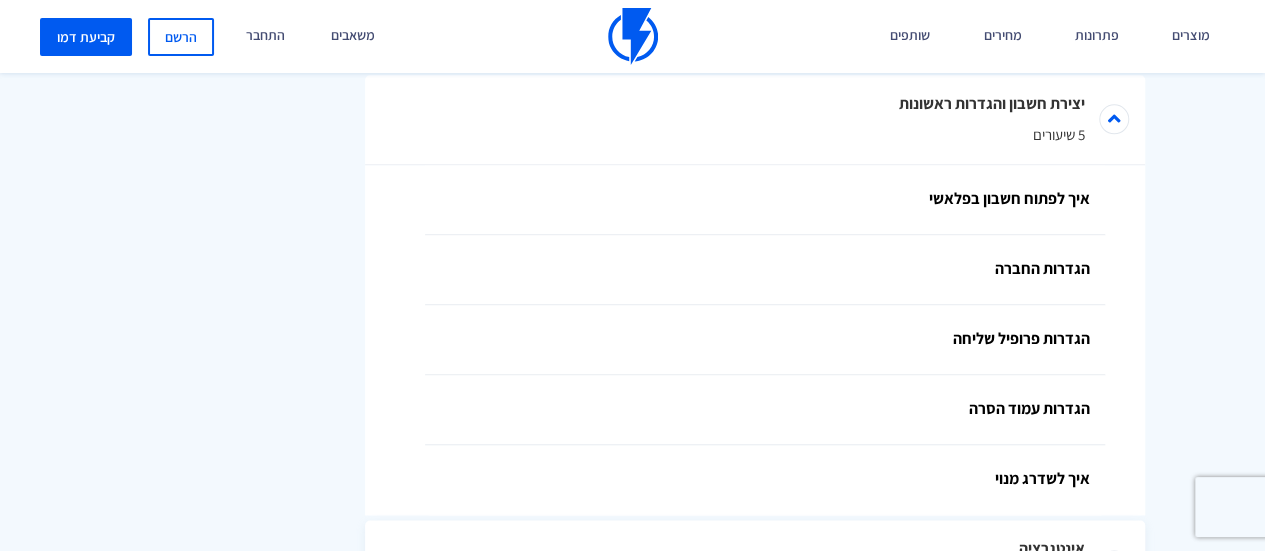 scroll, scrollTop: 1179, scrollLeft: 0, axis: vertical 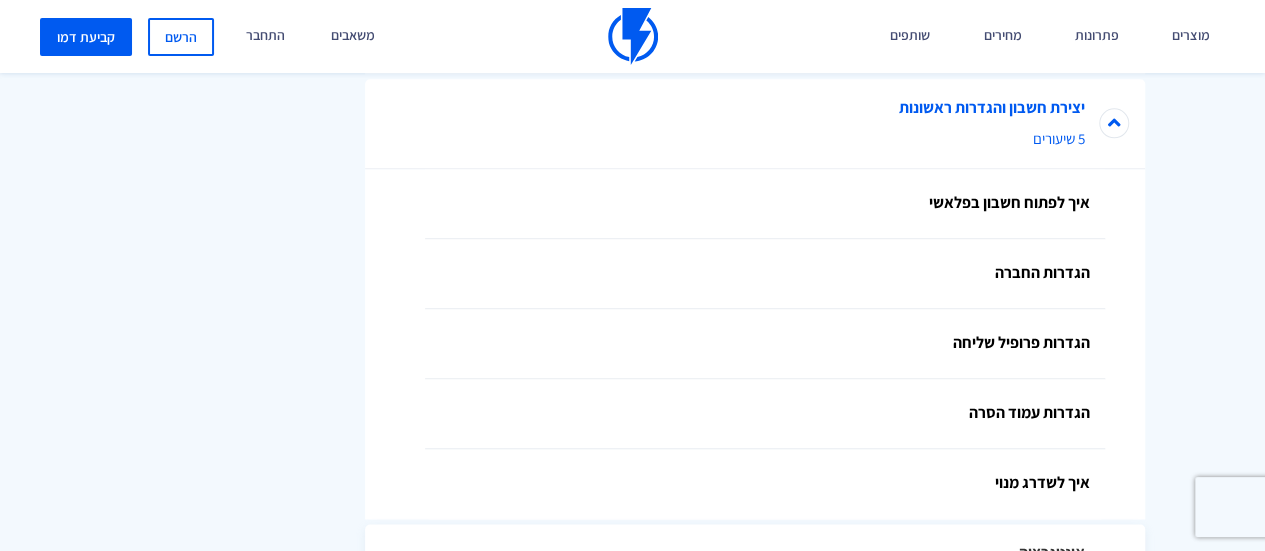click on "יצירת חשבון והגדרות ראשונות
5                                שיעורים" at bounding box center [755, 124] 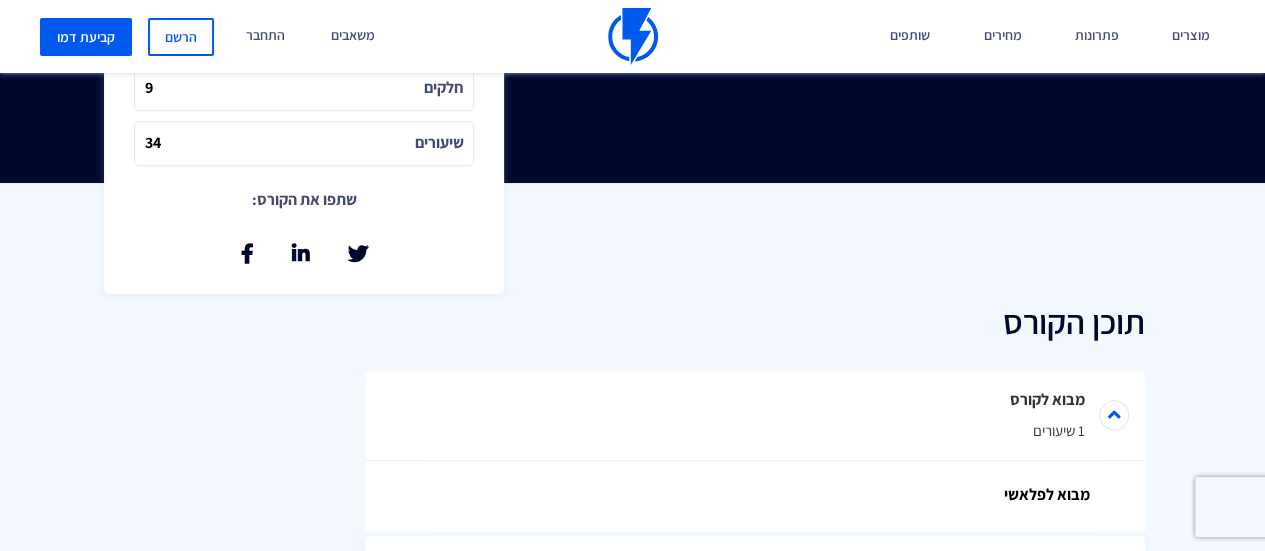 scroll, scrollTop: 757, scrollLeft: 0, axis: vertical 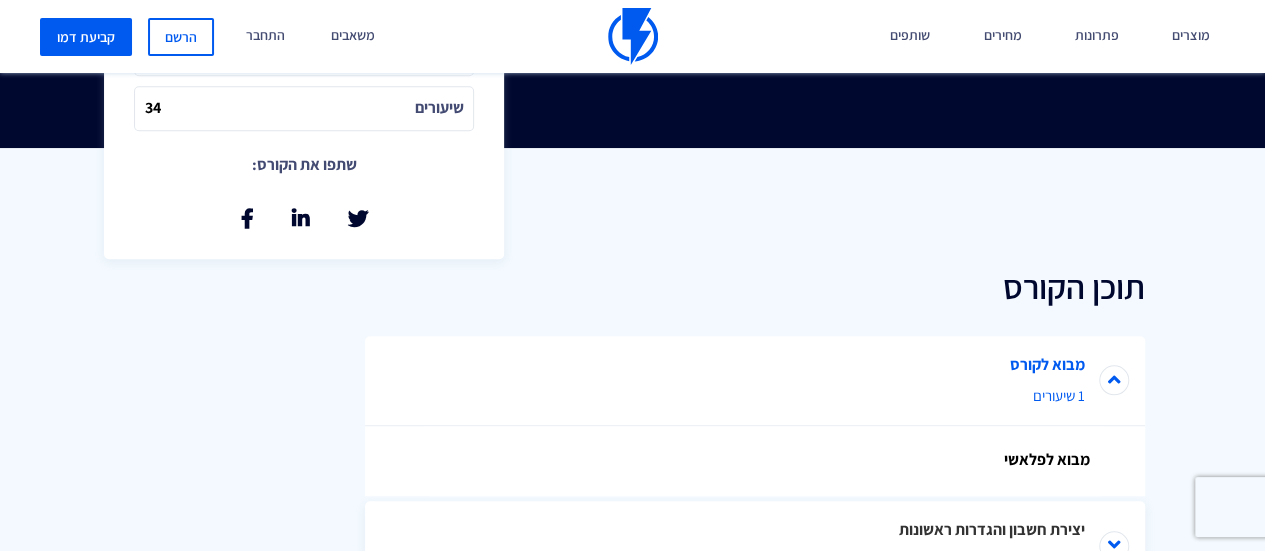 click on "מבוא לקורס
1                                שיעורים" at bounding box center (755, 381) 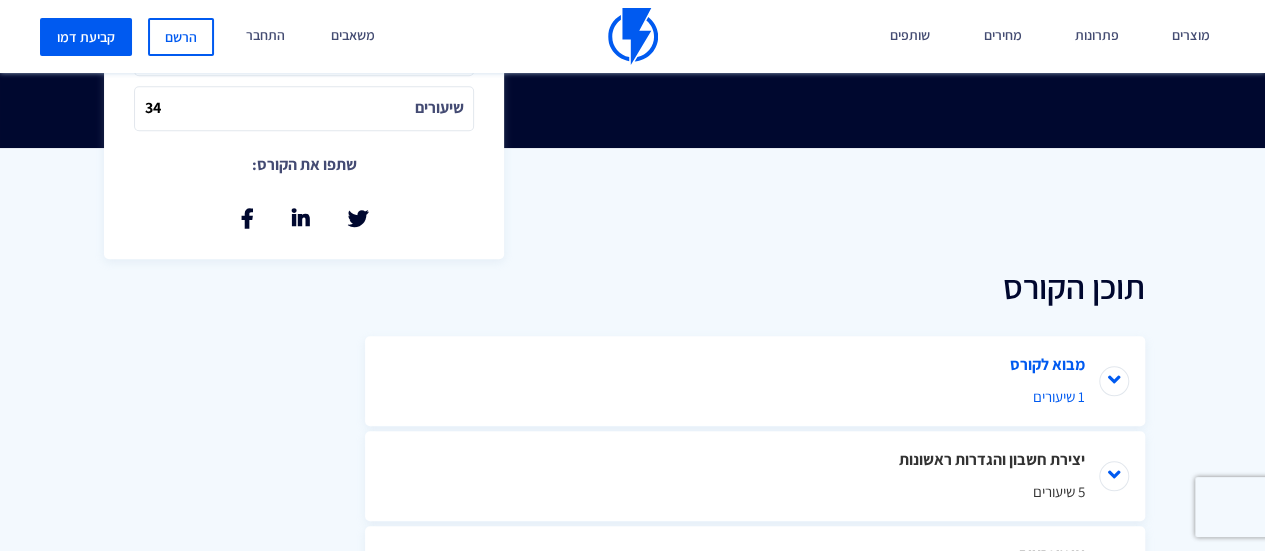 click on "מבוא לקורס
1                                שיעורים" at bounding box center [755, 381] 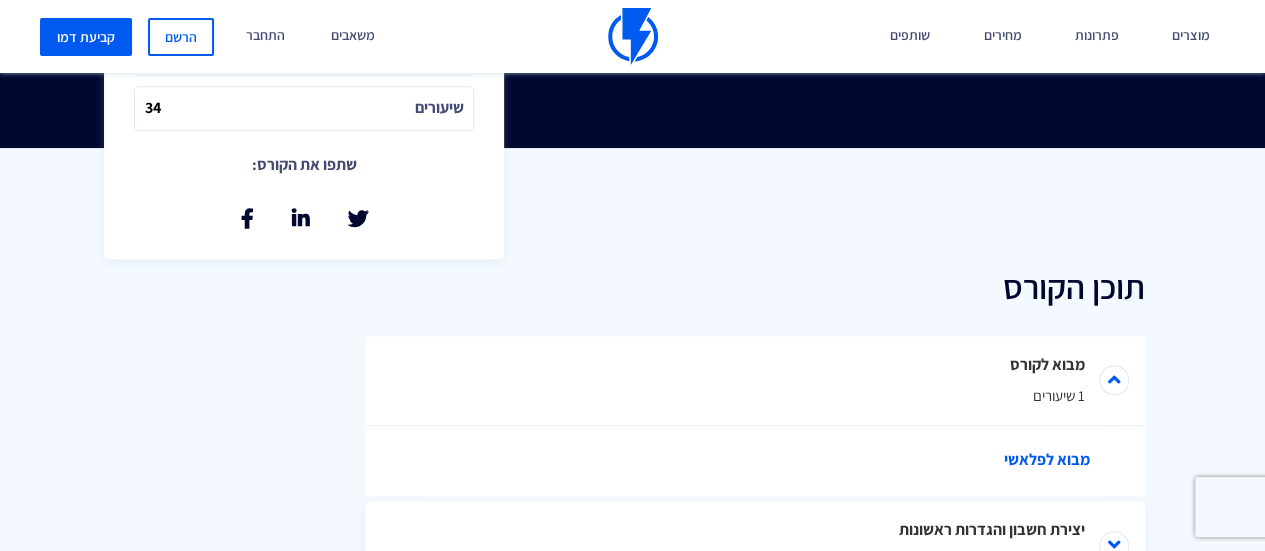 click on "מבוא לפלאשי" at bounding box center (765, 461) 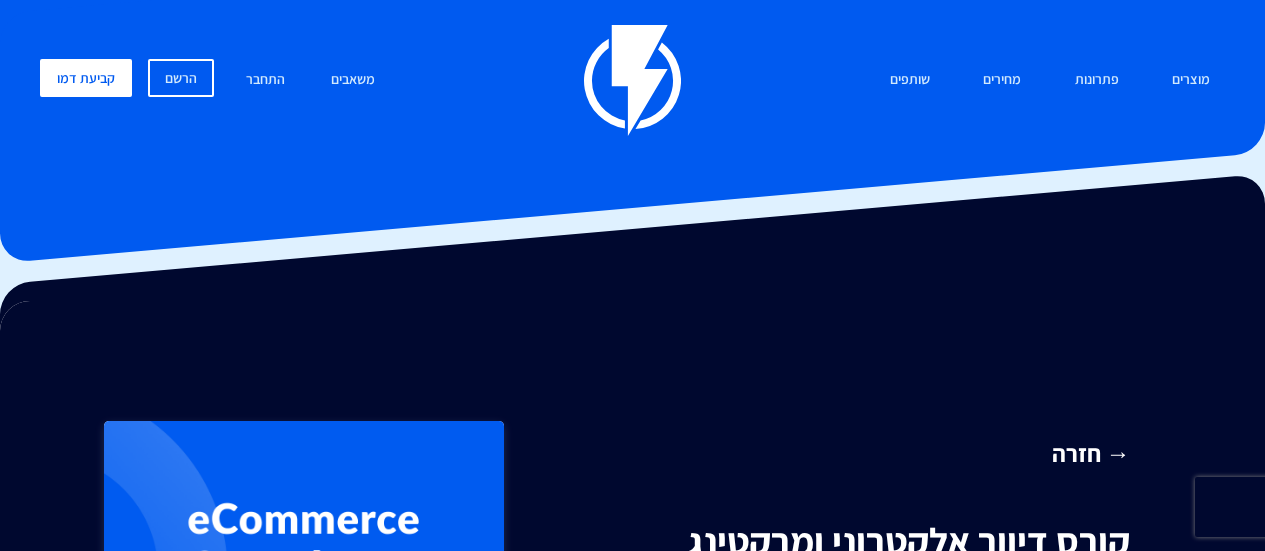 scroll, scrollTop: 0, scrollLeft: 0, axis: both 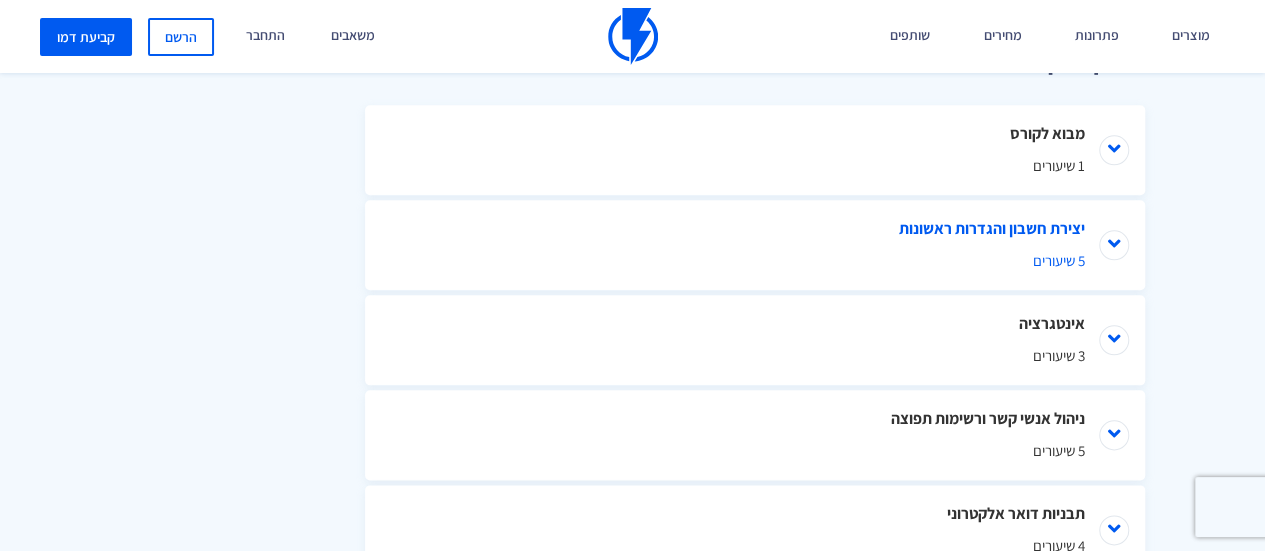 click on "יצירת חשבון והגדרות ראשונות
5                                שיעורים" at bounding box center (755, 245) 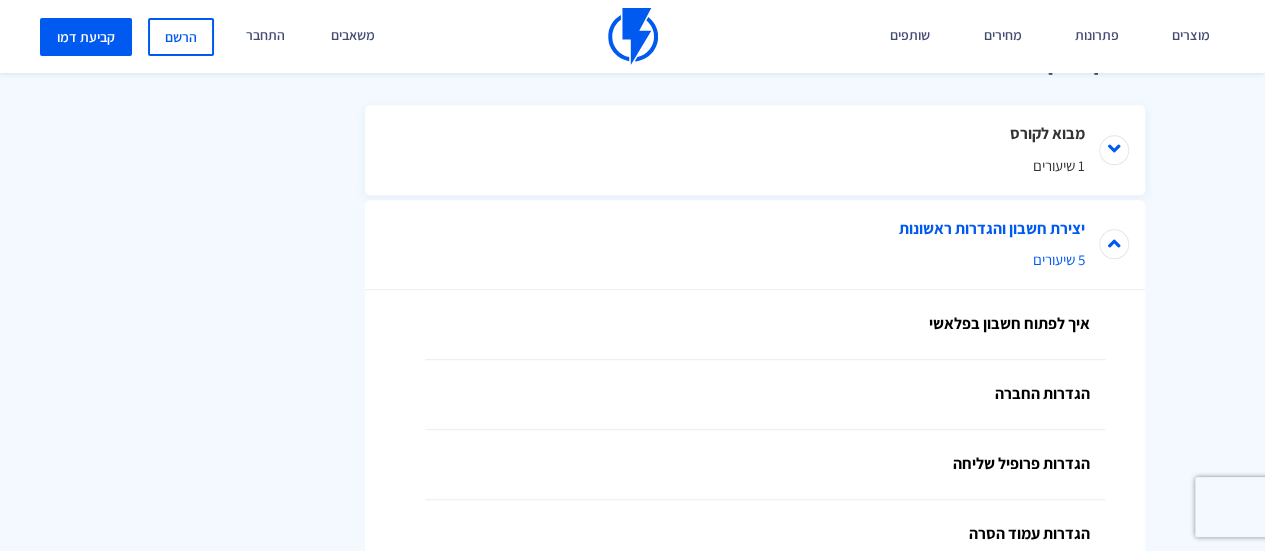 click on "יצירת חשבון והגדרות ראשונות
5                                שיעורים" at bounding box center (755, 245) 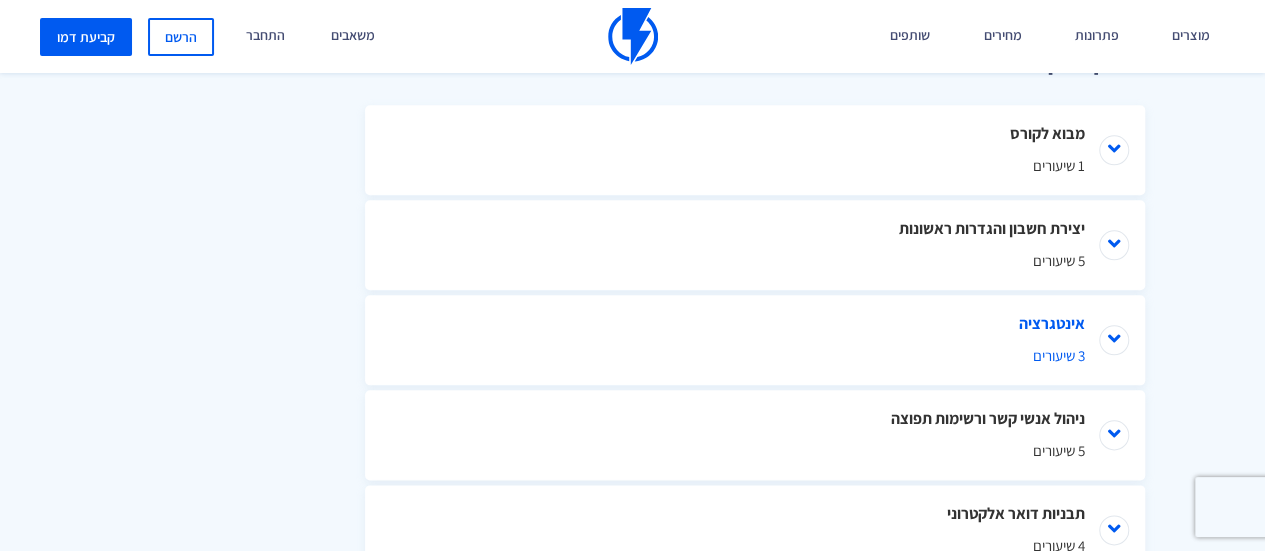 click on "אינטגרציה
3                                שיעורים" at bounding box center [755, 340] 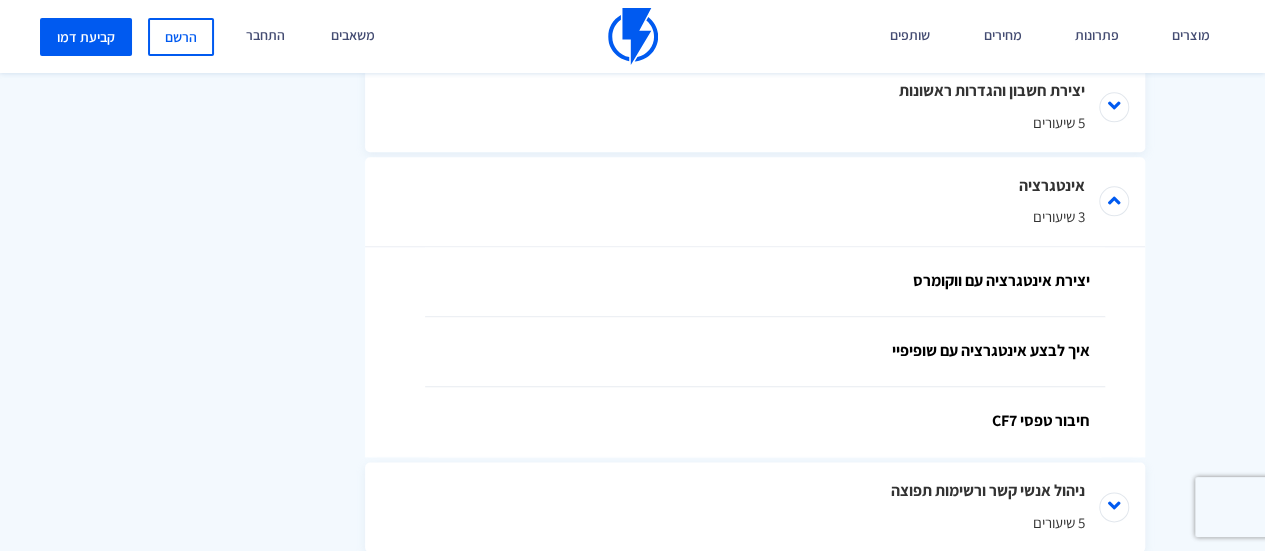 scroll, scrollTop: 1115, scrollLeft: 0, axis: vertical 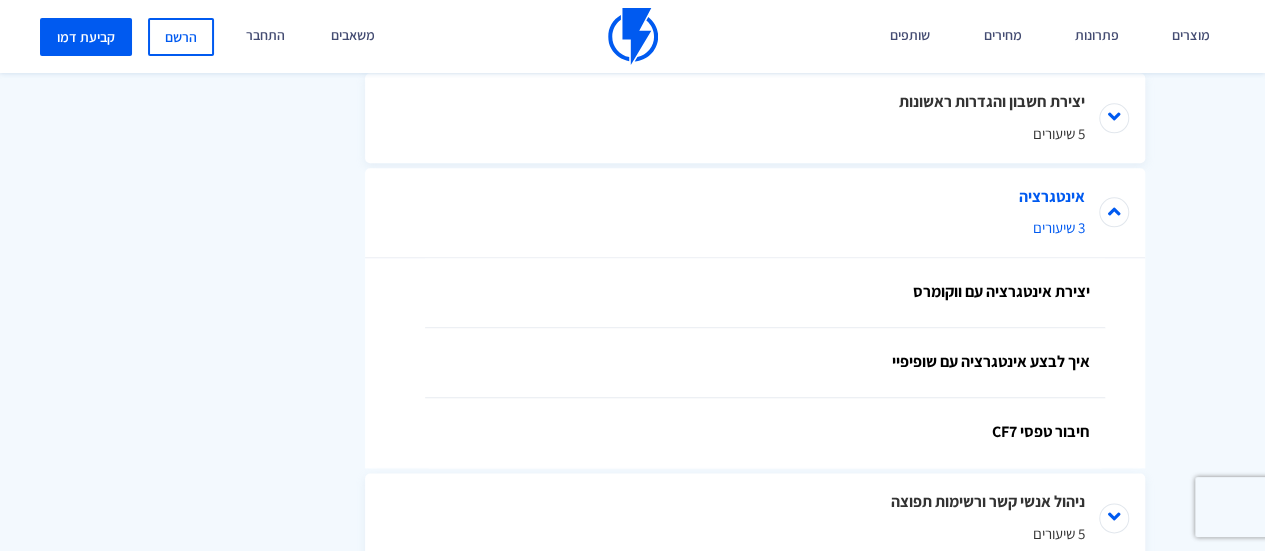 click on "אינטגרציה
3                                שיעורים" at bounding box center (755, 213) 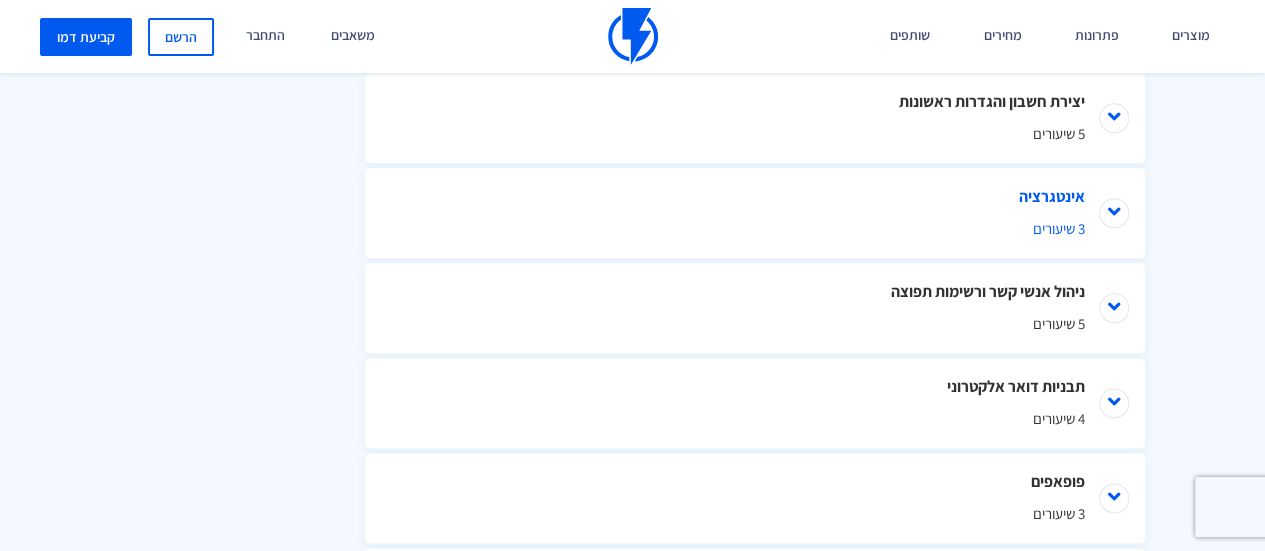 click on "אינטגרציה
3                                שיעורים" at bounding box center [755, 213] 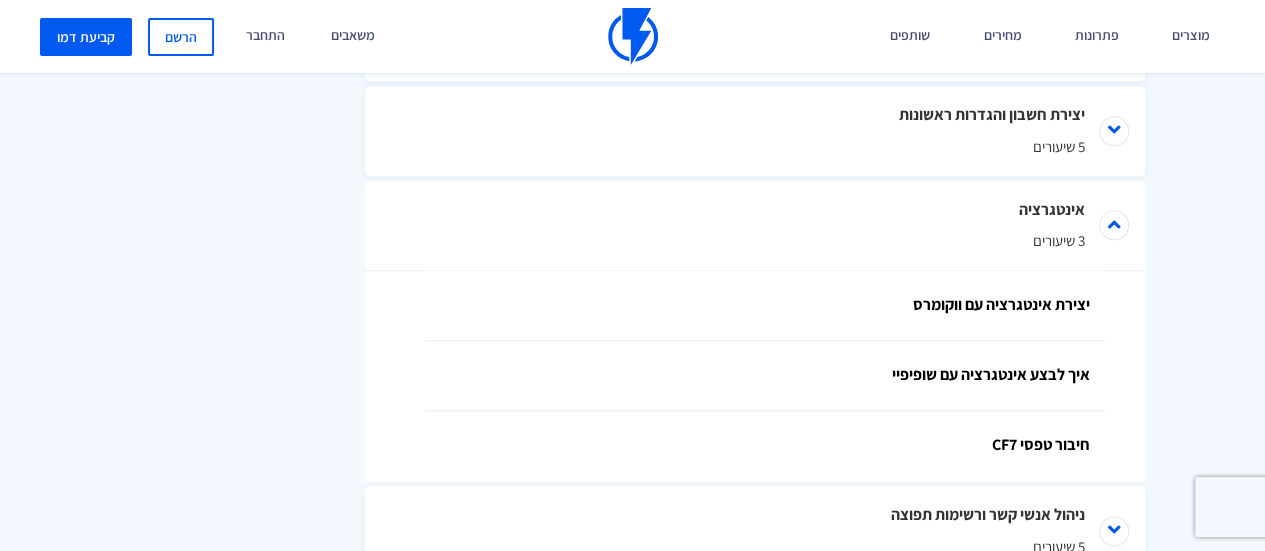 scroll, scrollTop: 1106, scrollLeft: 0, axis: vertical 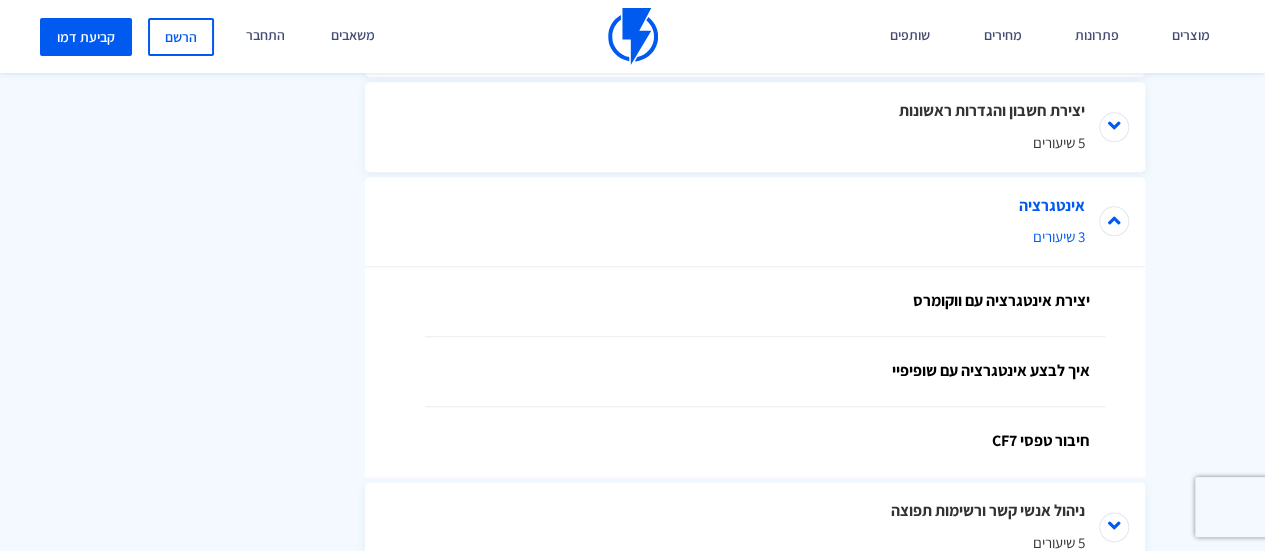 click on "אינטגרציה
3                                שיעורים" at bounding box center (755, 222) 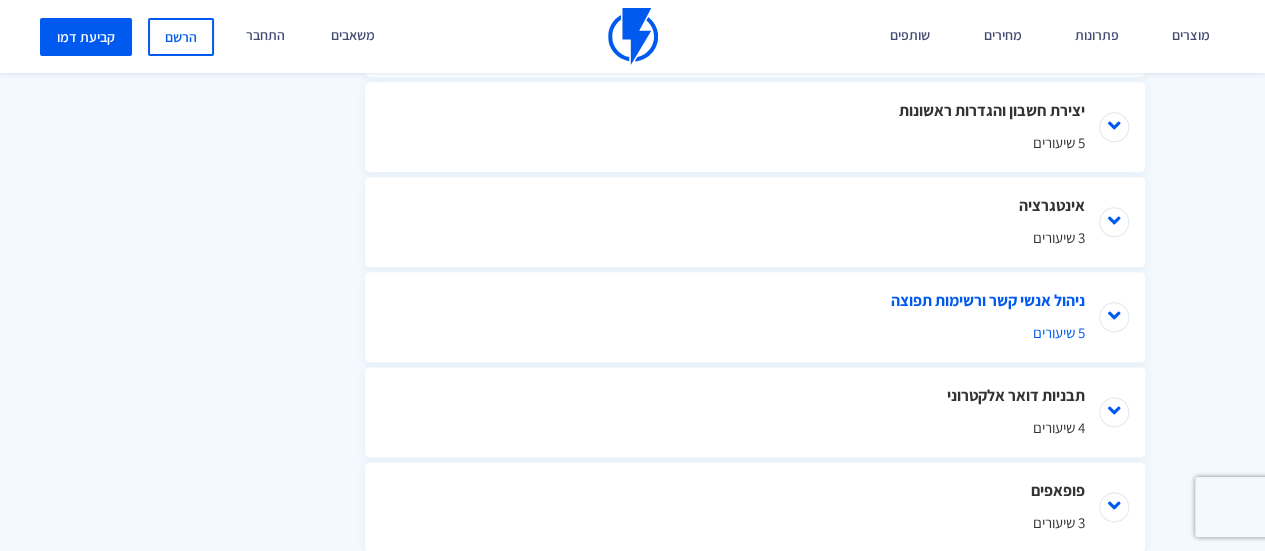 click on "ניהול אנשי קשר ורשימות תפוצה
5                                שיעורים" at bounding box center [755, 317] 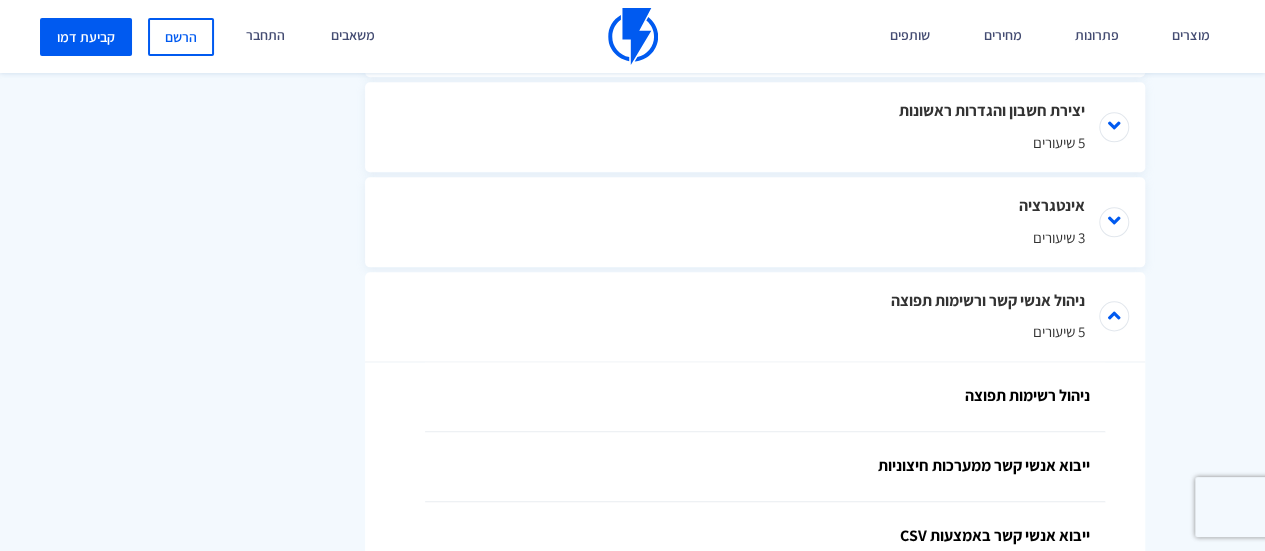 scroll, scrollTop: 1247, scrollLeft: 0, axis: vertical 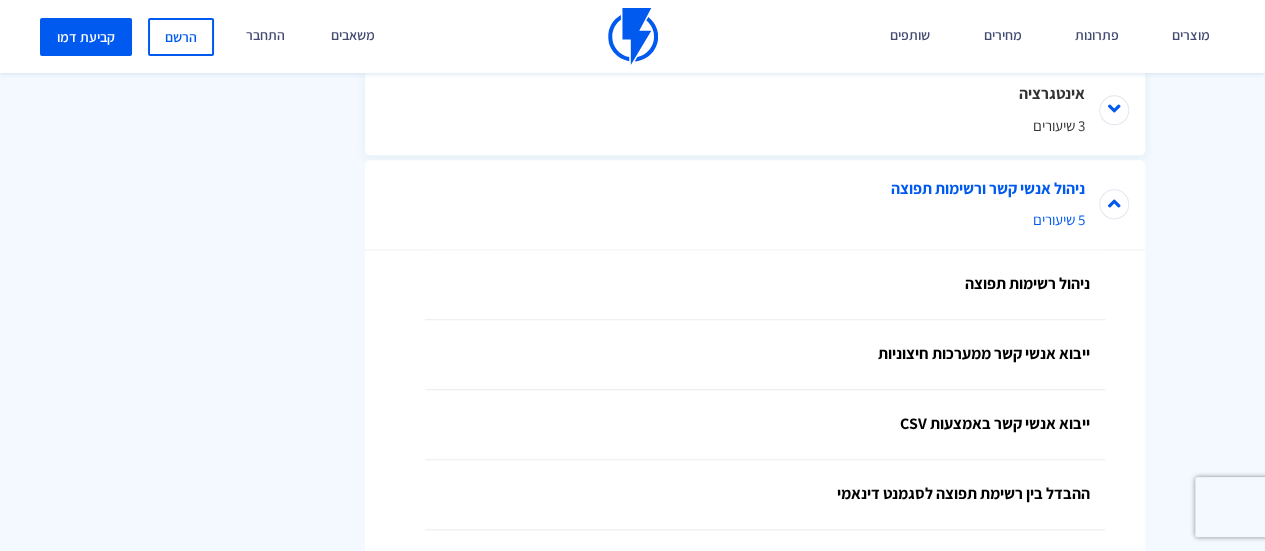 click on "ניהול אנשי קשר ורשימות תפוצה
5                                שיעורים" at bounding box center (755, 205) 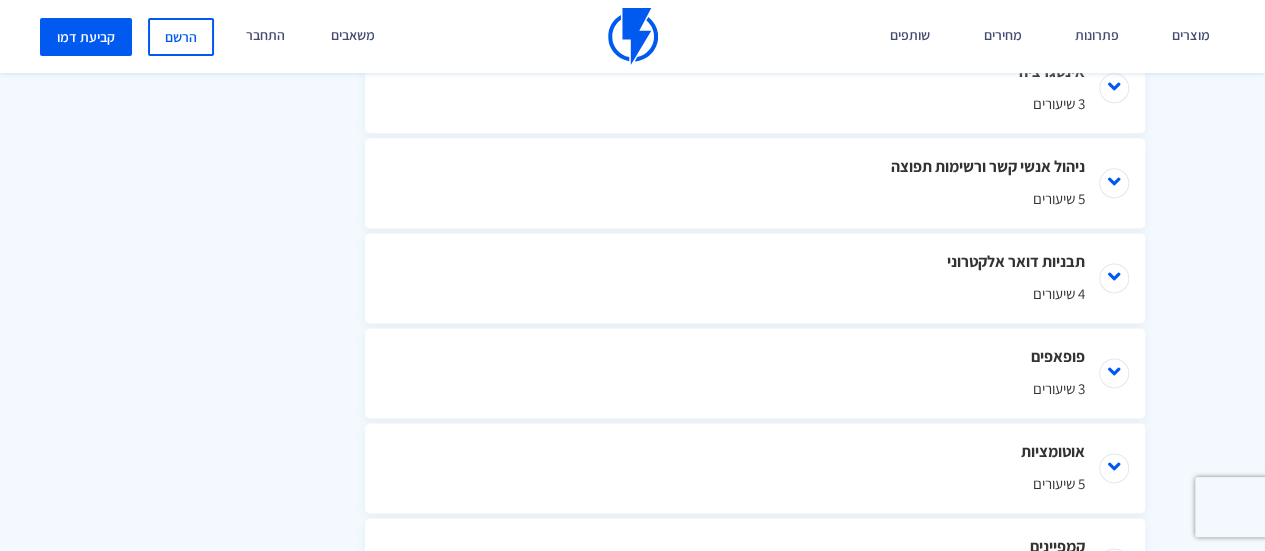 scroll, scrollTop: 1230, scrollLeft: 0, axis: vertical 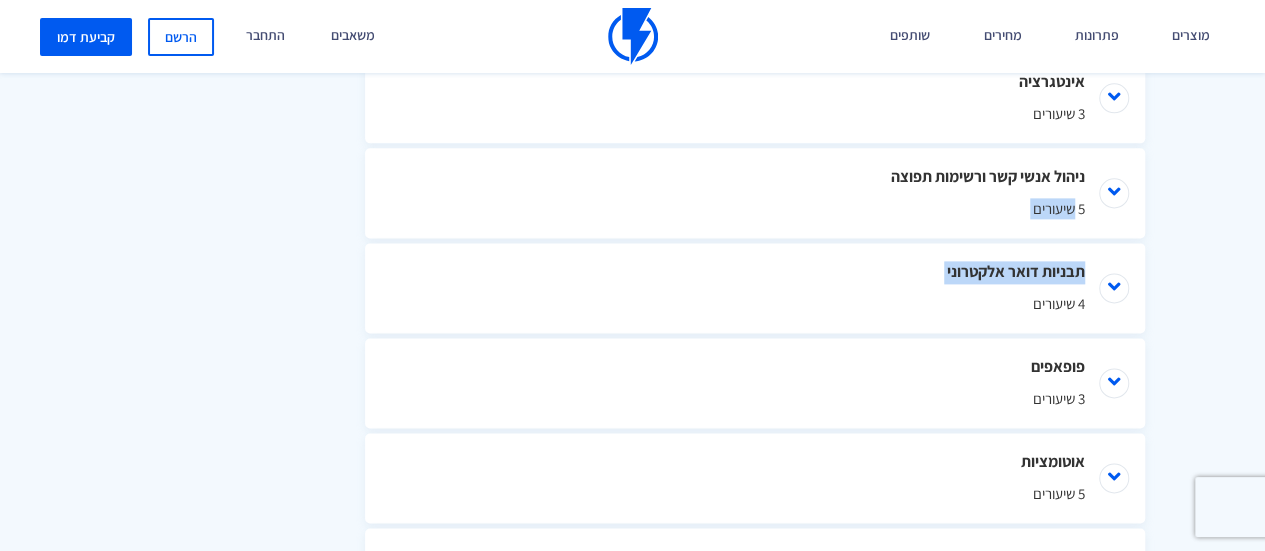drag, startPoint x: 1262, startPoint y: 305, endPoint x: 1245, endPoint y: 227, distance: 79.83107 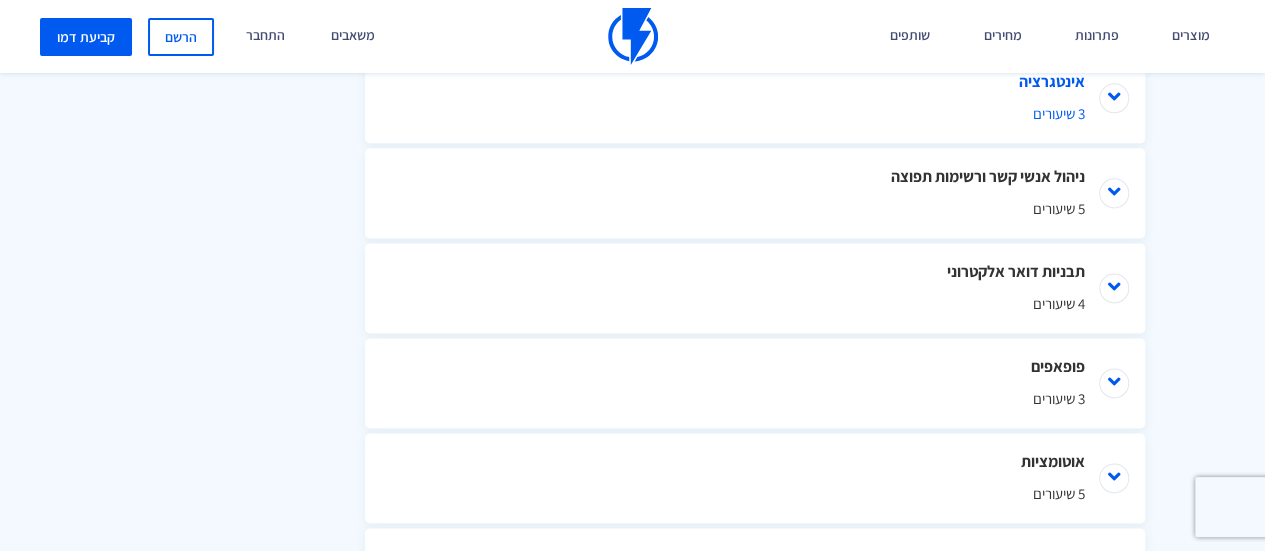 click on "אינטגרציה
3                                שיעורים" at bounding box center [755, 98] 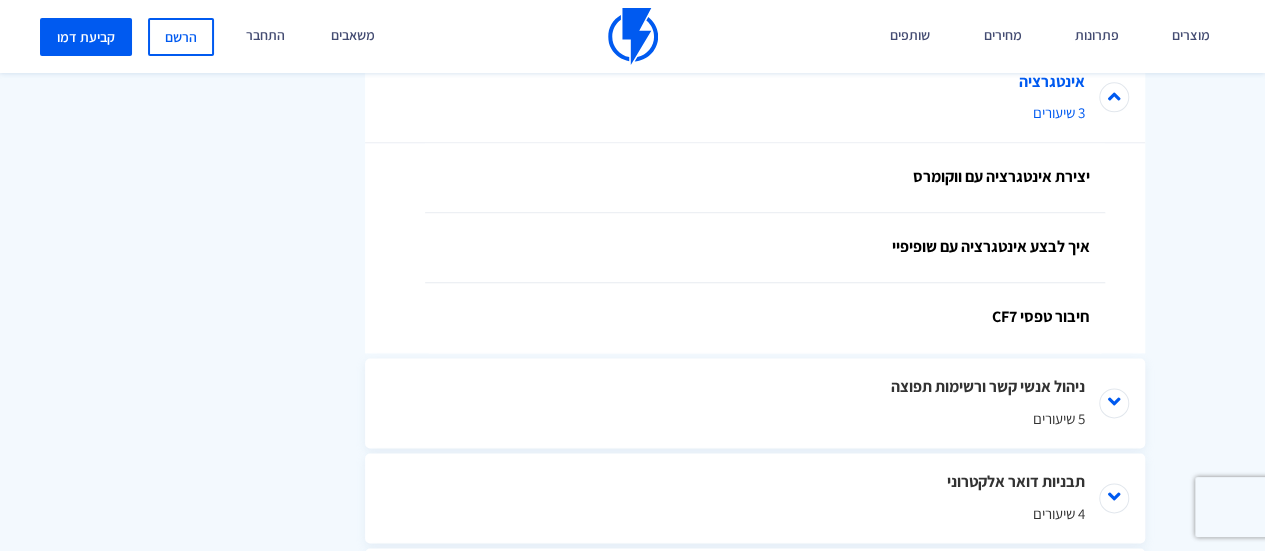 click on "אינטגרציה
3                                שיעורים" at bounding box center [755, 98] 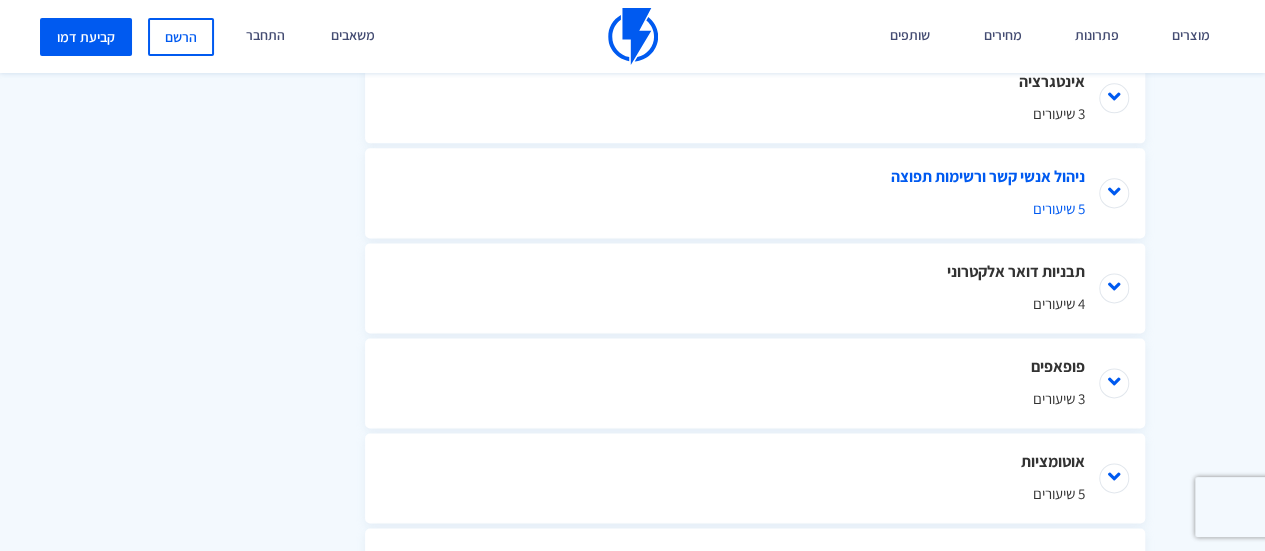 click on "ניהול אנשי קשר ורשימות תפוצה
5                                שיעורים" at bounding box center [755, 193] 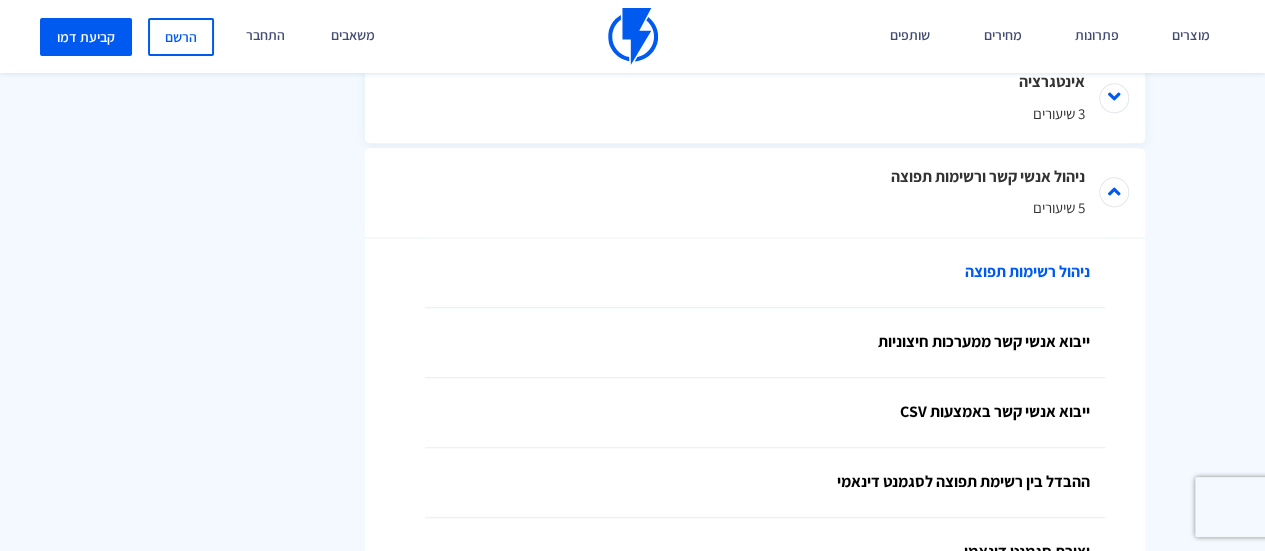 click on "ניהול רשימות תפוצה" at bounding box center [765, 273] 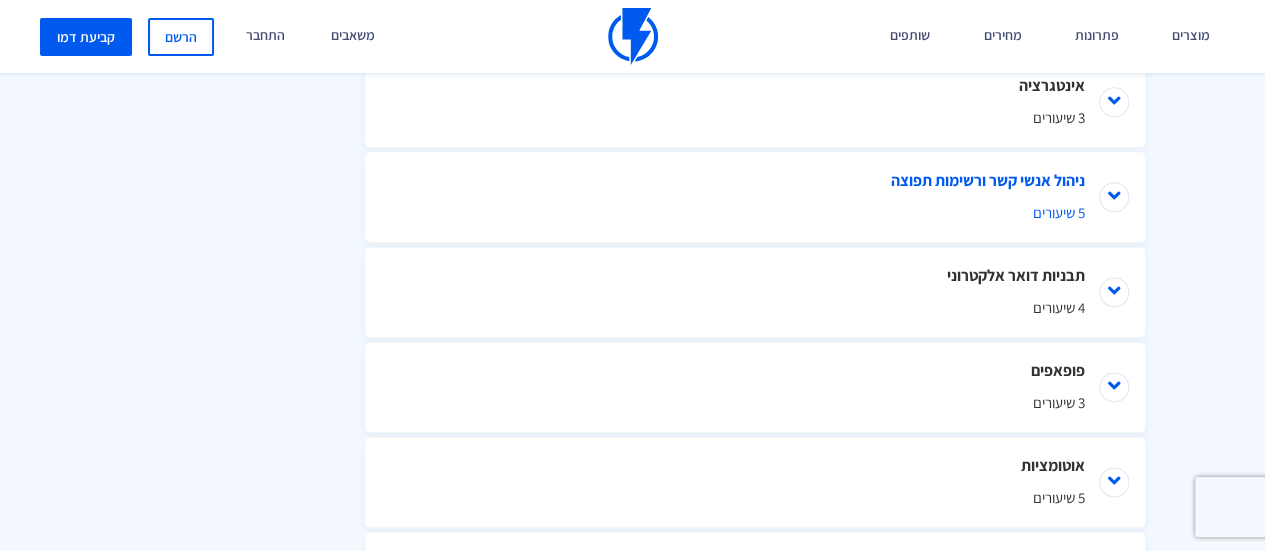 scroll, scrollTop: 1230, scrollLeft: 0, axis: vertical 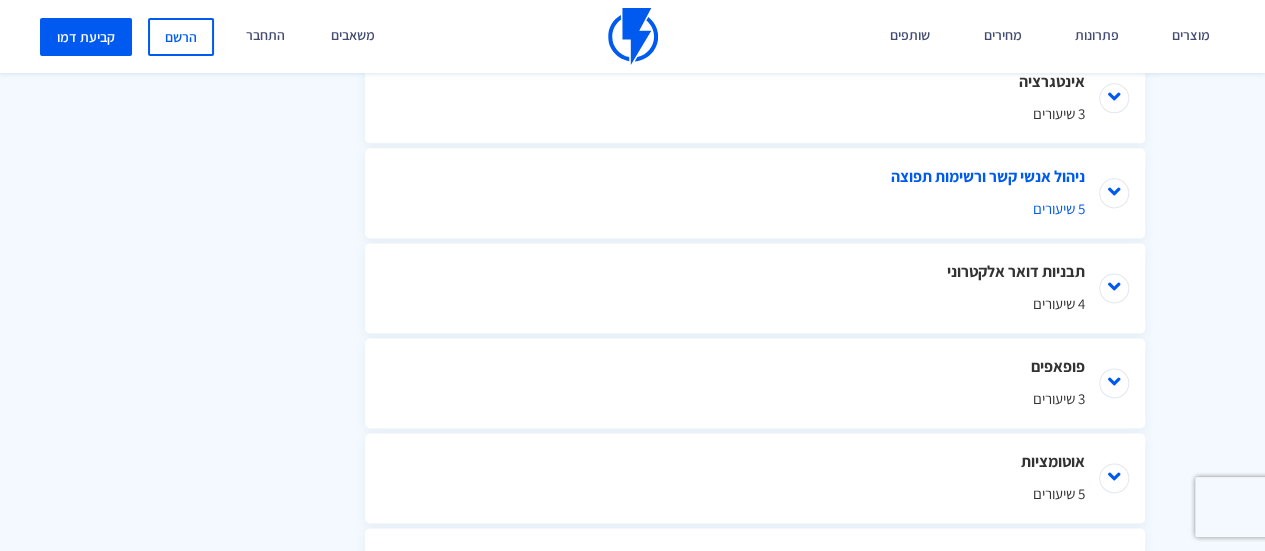 click on "ניהול אנשי קשר ורשימות תפוצה
5                                שיעורים" at bounding box center [755, 193] 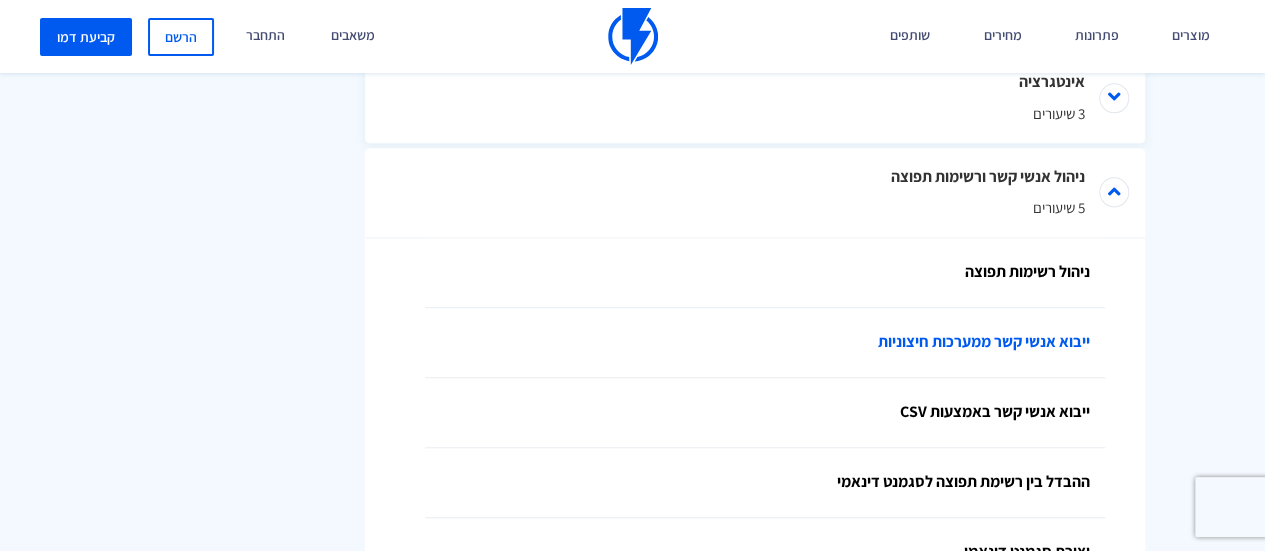 click on "ייבוא אנשי קשר ממערכות חיצוניות" at bounding box center (765, 343) 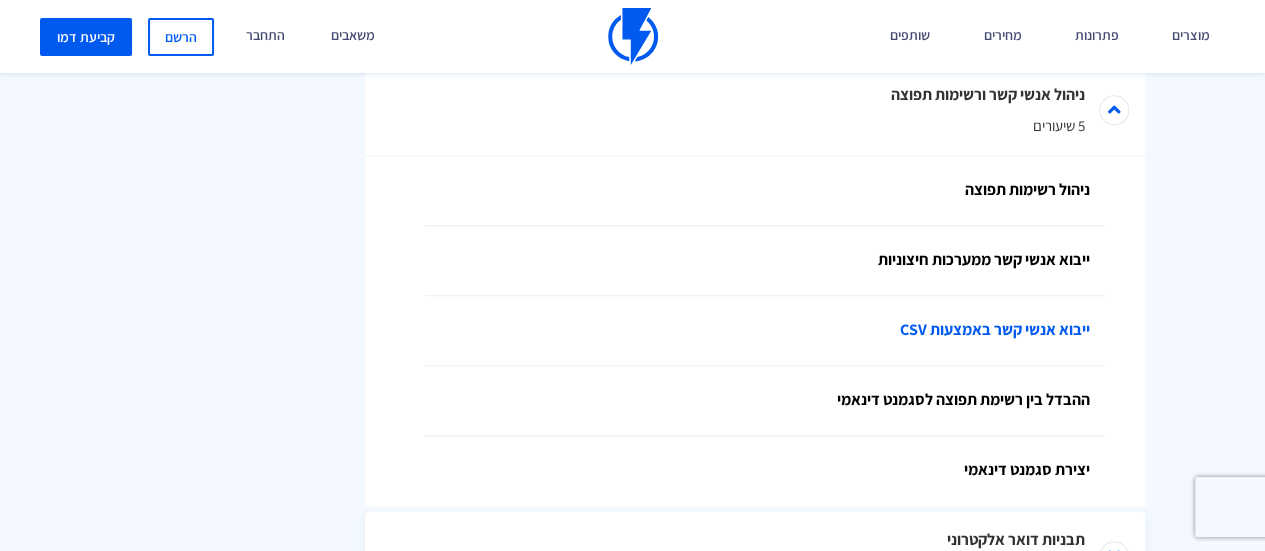 scroll, scrollTop: 1330, scrollLeft: 0, axis: vertical 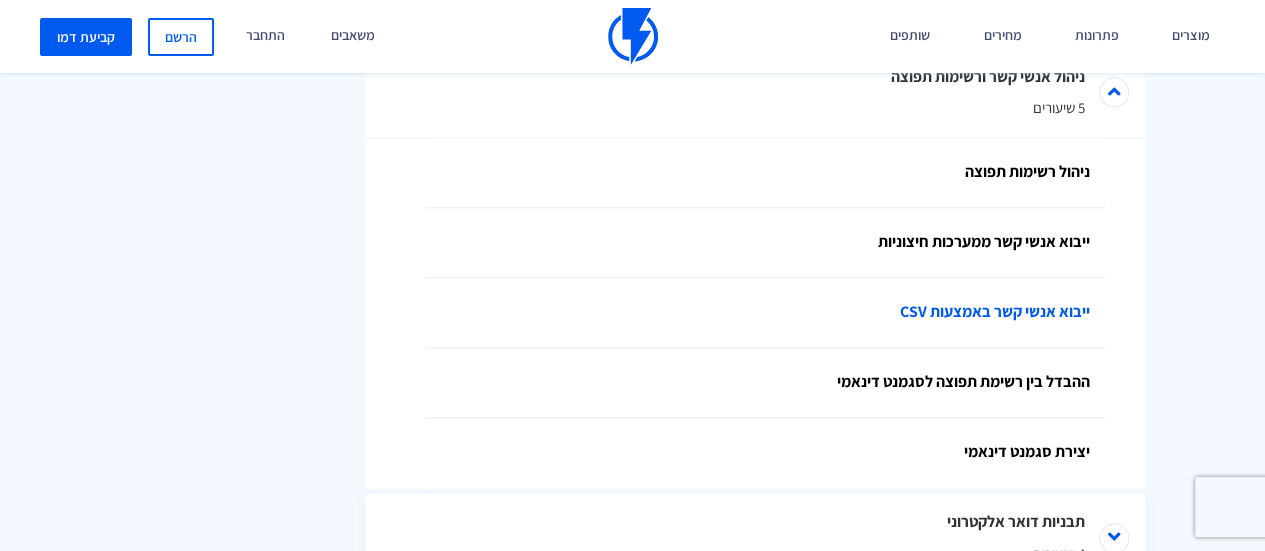 click on "ייבוא אנשי קשר באמצעות CSV" at bounding box center [765, 313] 